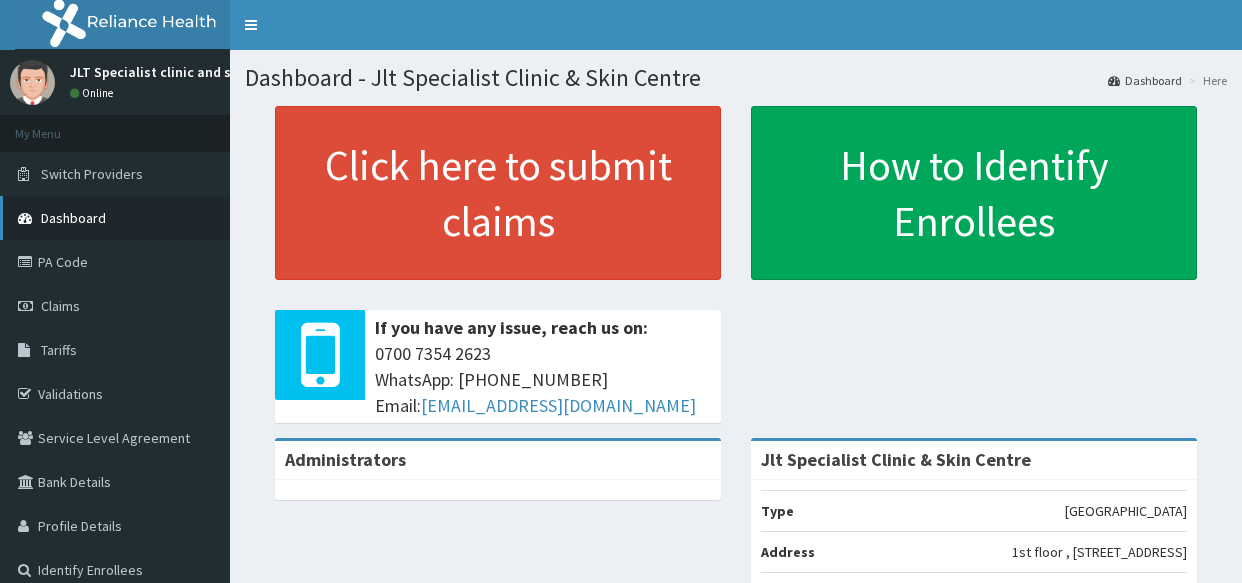 scroll, scrollTop: 0, scrollLeft: 0, axis: both 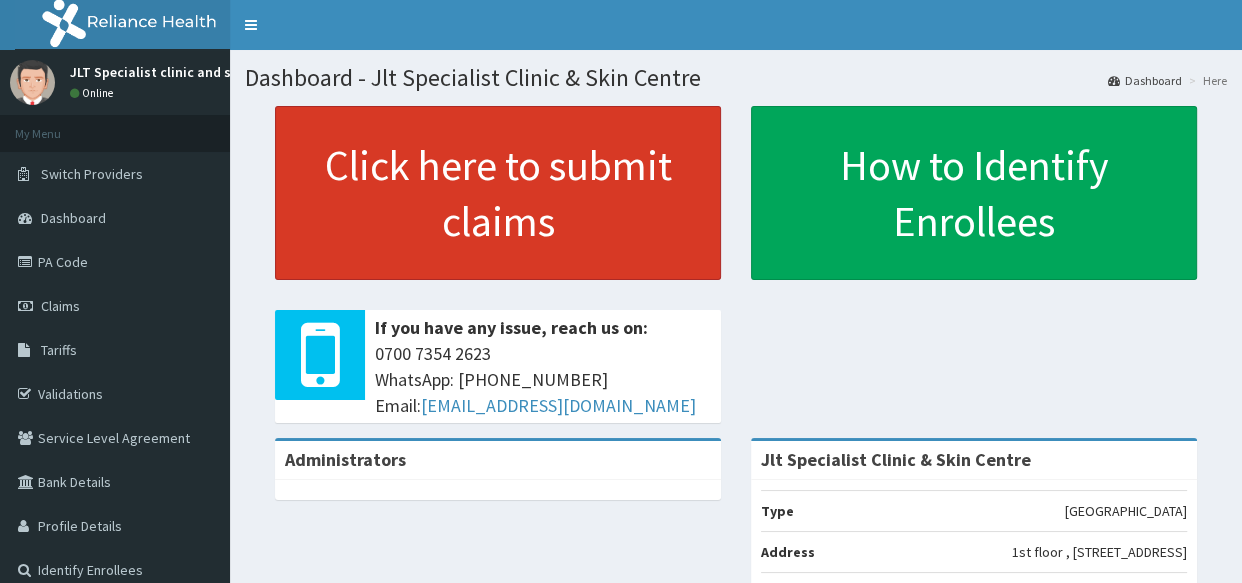 click on "Click here to submit claims" at bounding box center (498, 193) 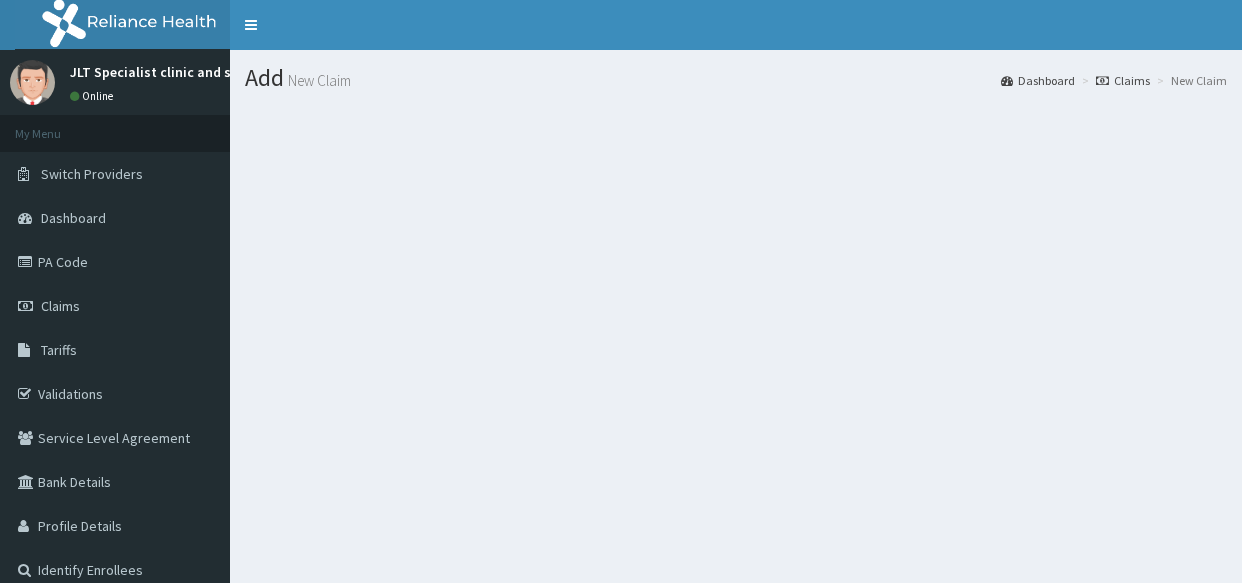 scroll, scrollTop: 0, scrollLeft: 0, axis: both 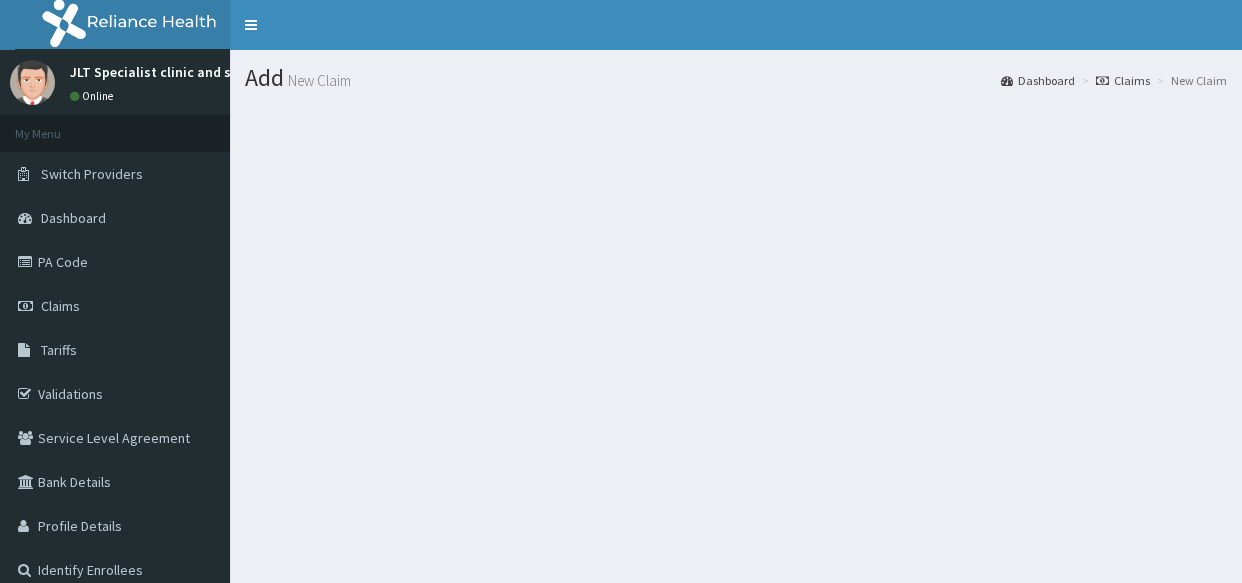 click on "New Claim" at bounding box center (317, 80) 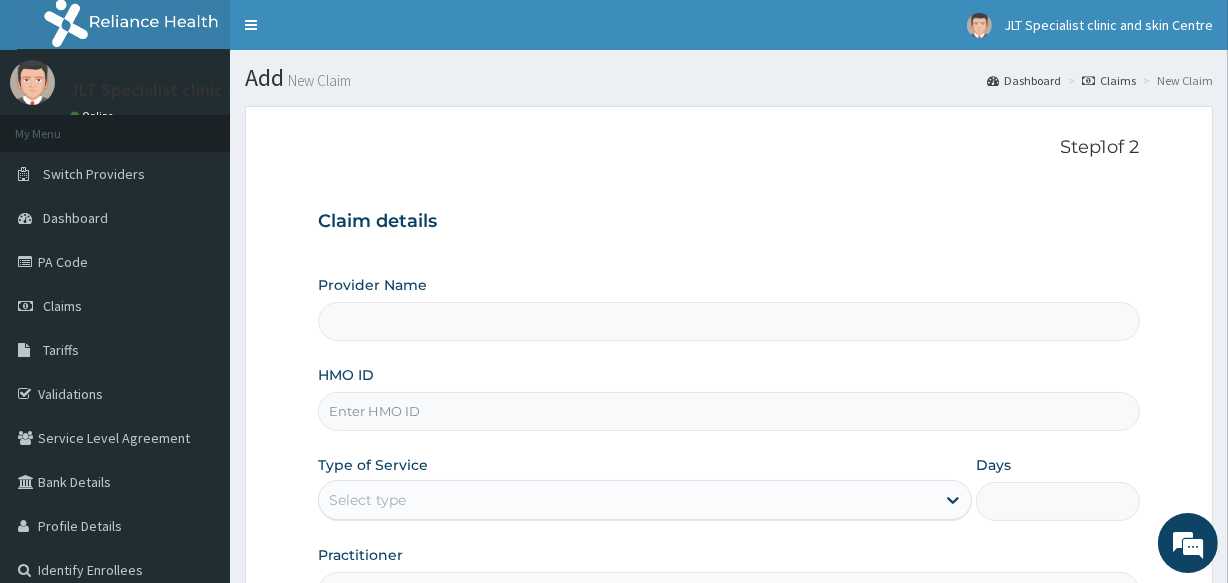 type on "Jlt Specialist Clinic & Skin Centre" 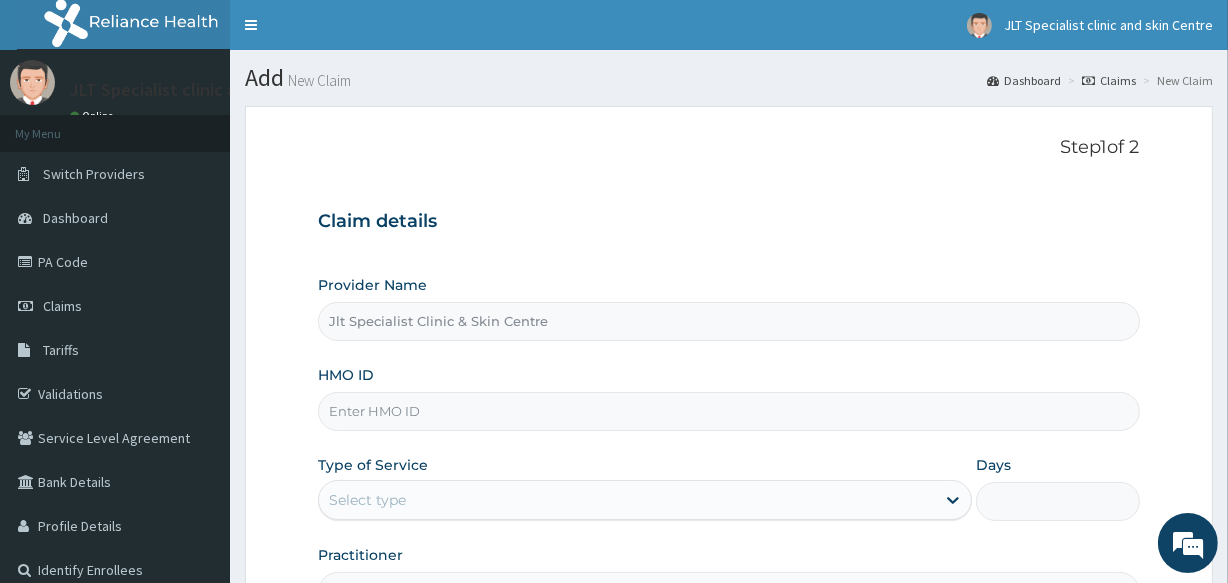 scroll, scrollTop: 0, scrollLeft: 0, axis: both 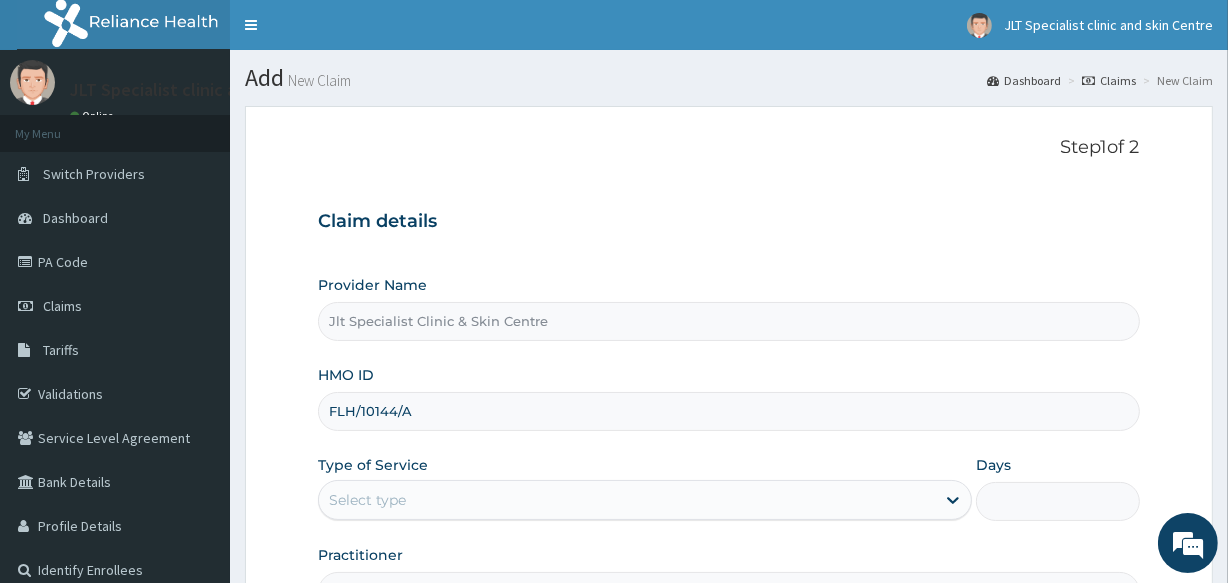 type on "FLH/10144/A" 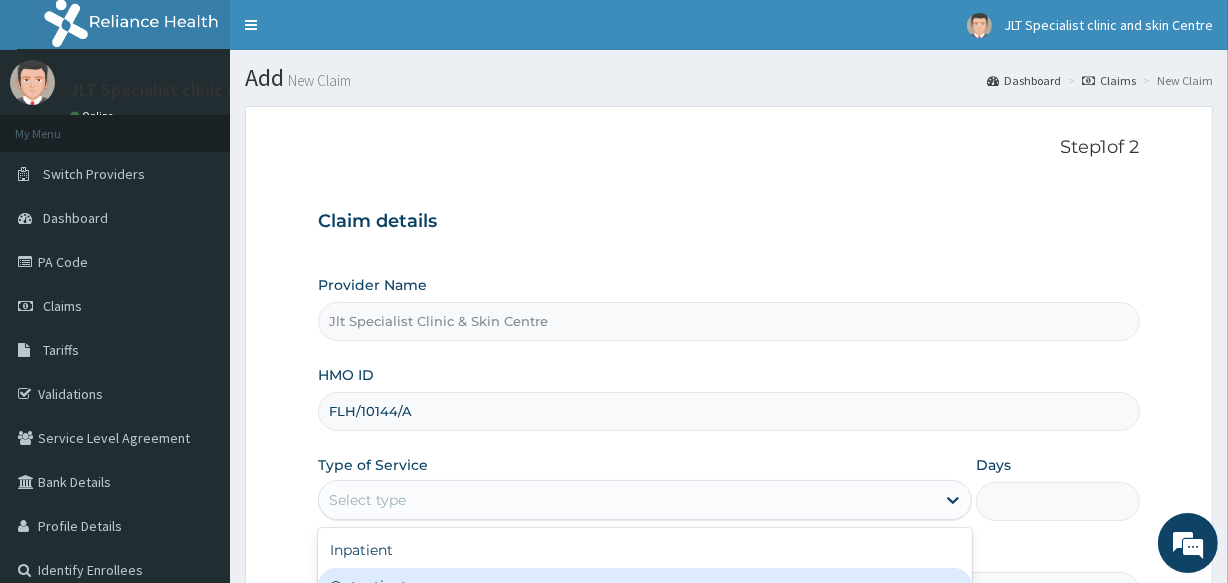 click on "Outpatient" at bounding box center [645, 586] 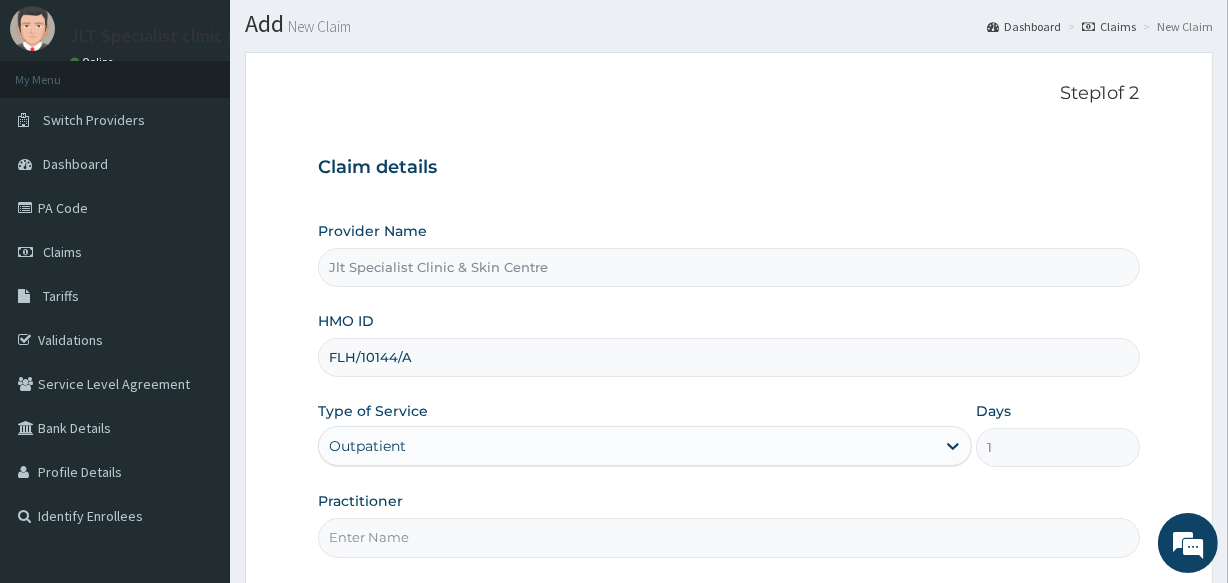 scroll, scrollTop: 116, scrollLeft: 0, axis: vertical 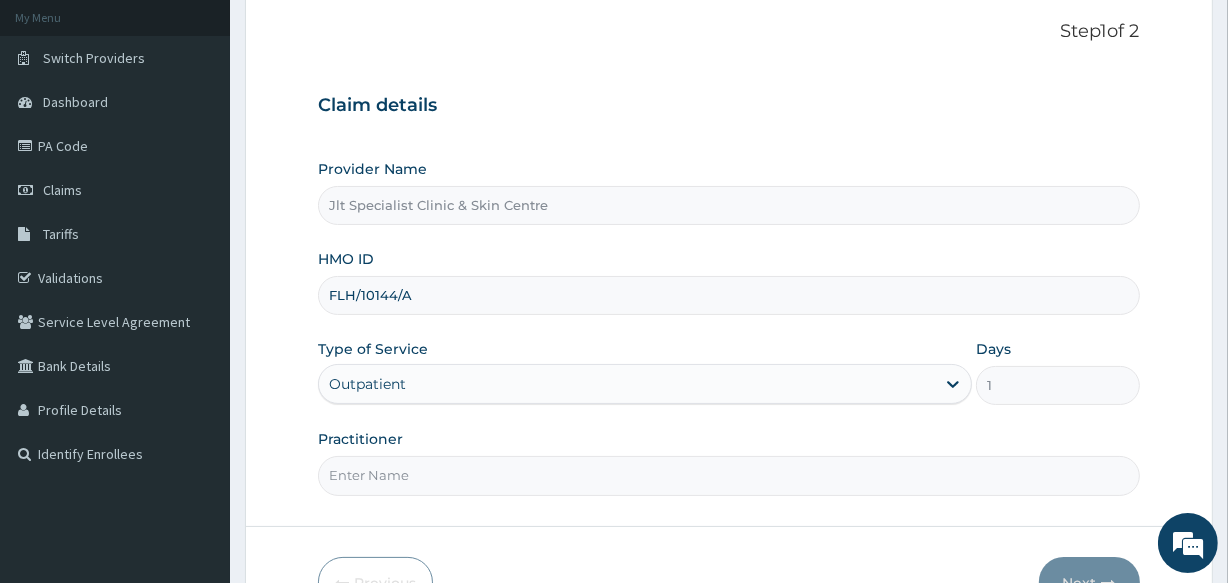 click on "Practitioner" at bounding box center (728, 475) 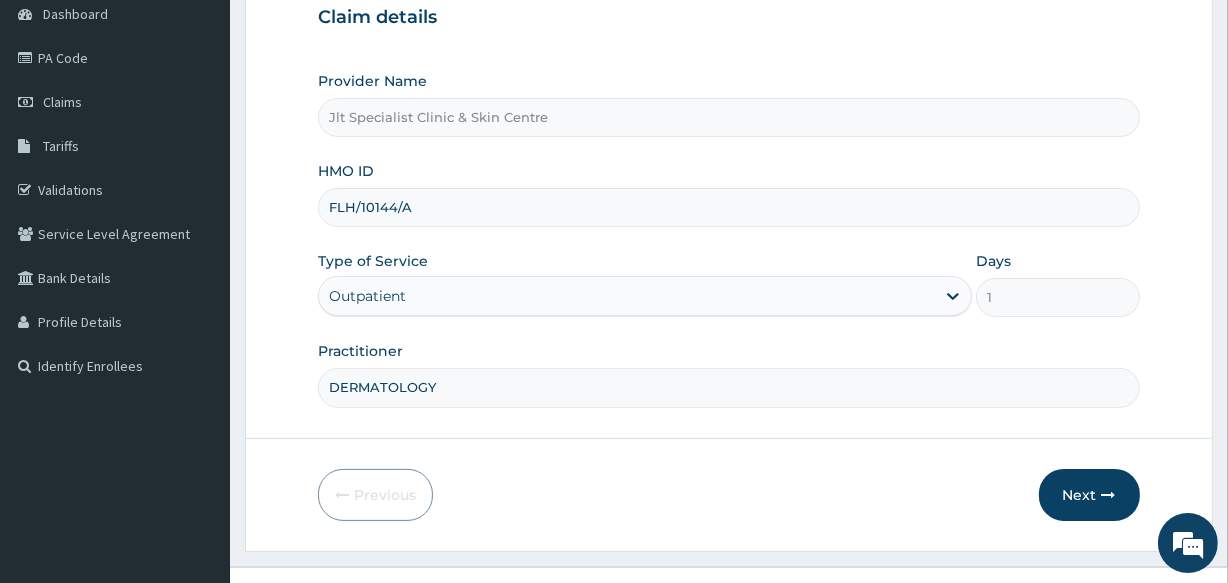 scroll, scrollTop: 237, scrollLeft: 0, axis: vertical 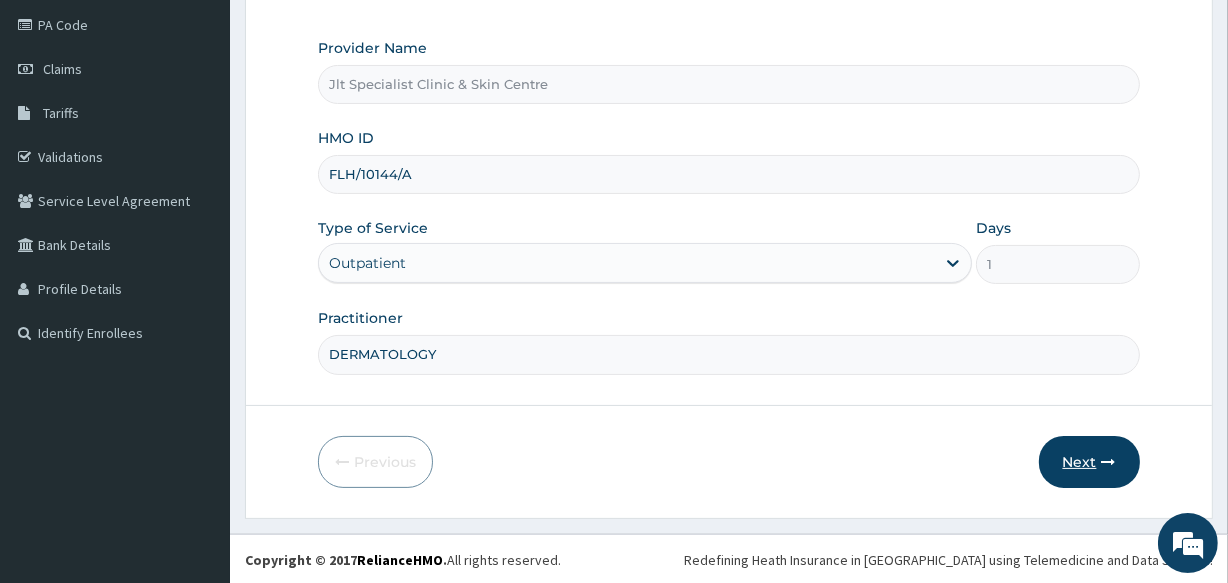 type on "DERMATOLOGY" 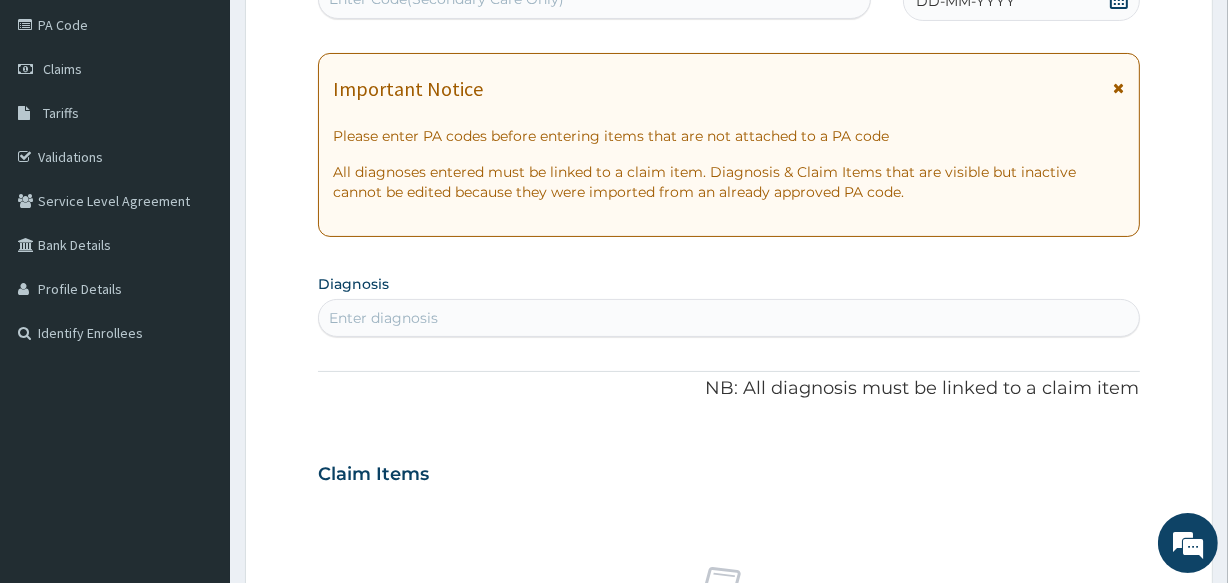 drag, startPoint x: 1227, startPoint y: 311, endPoint x: 1233, endPoint y: 300, distance: 12.529964 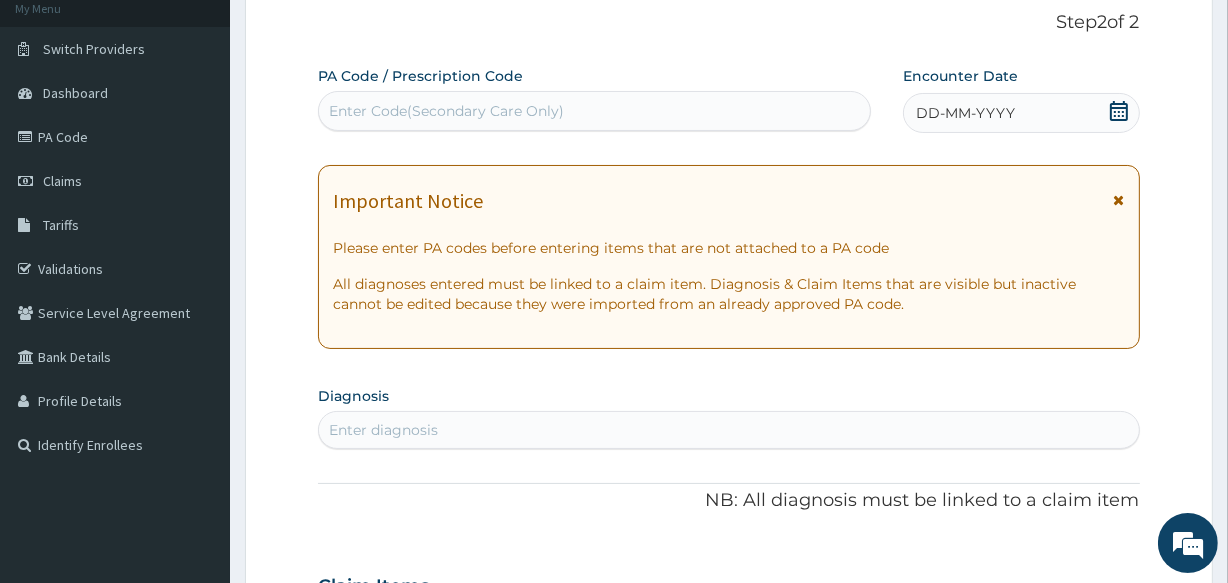 scroll, scrollTop: 78, scrollLeft: 0, axis: vertical 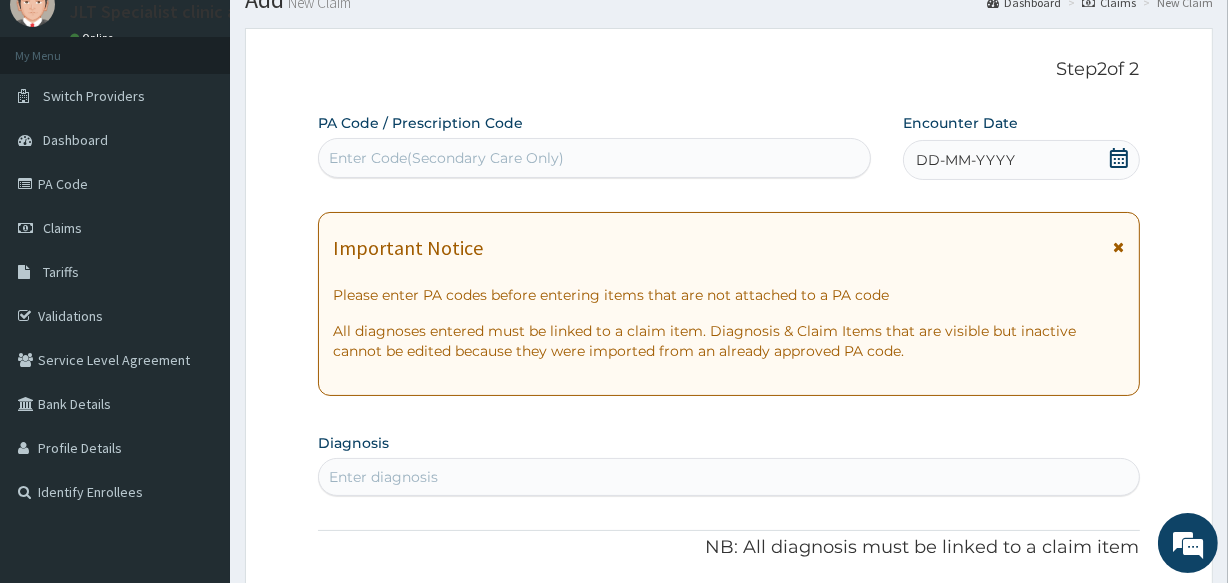 click on "Enter Code(Secondary Care Only)" at bounding box center [594, 158] 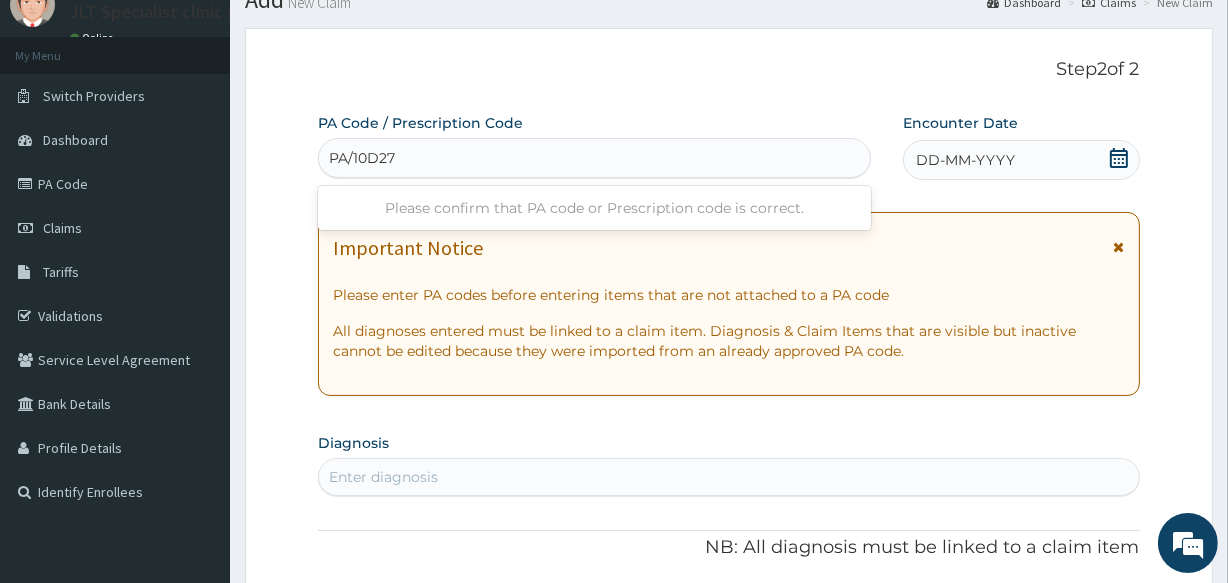 type on "PA/10D278" 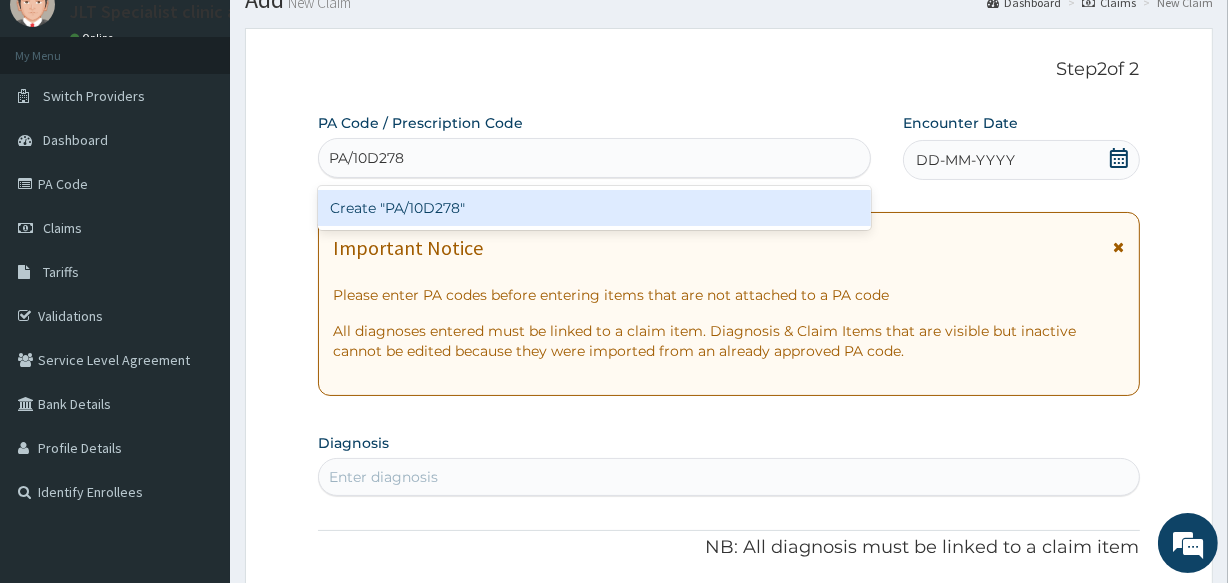 click on "Create "PA/10D278"" at bounding box center [594, 208] 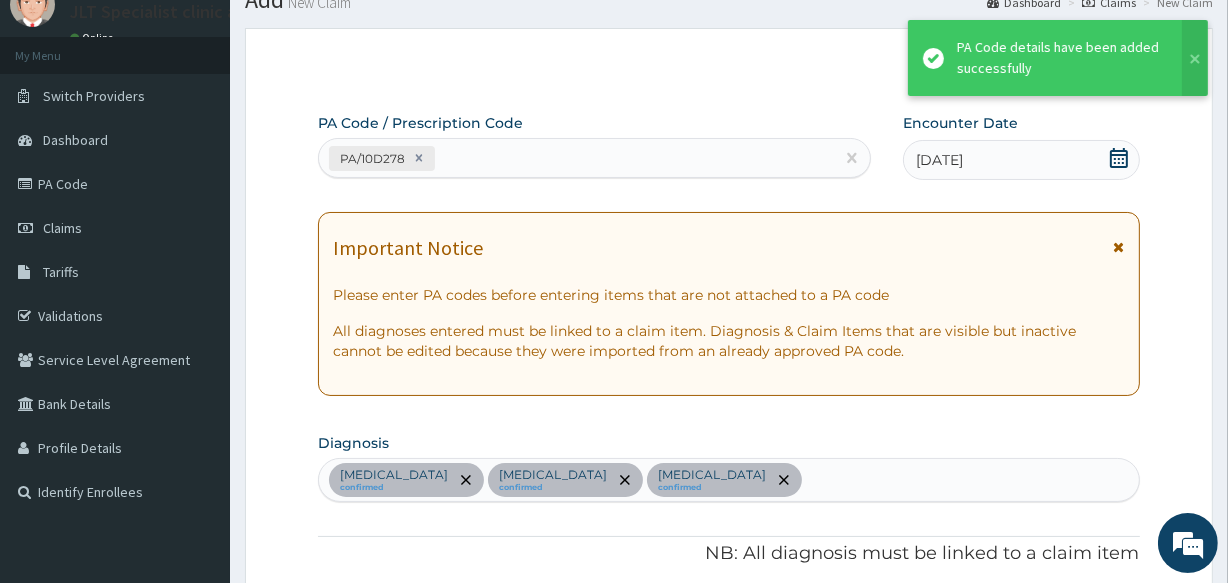 scroll, scrollTop: 698, scrollLeft: 0, axis: vertical 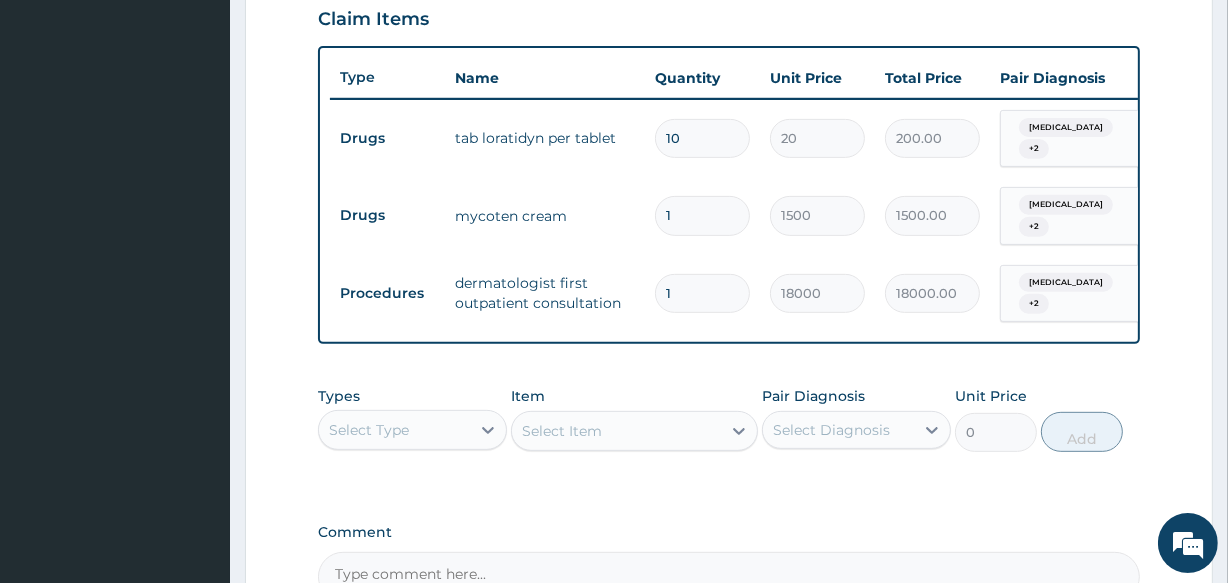 click on "Select Type" at bounding box center (394, 430) 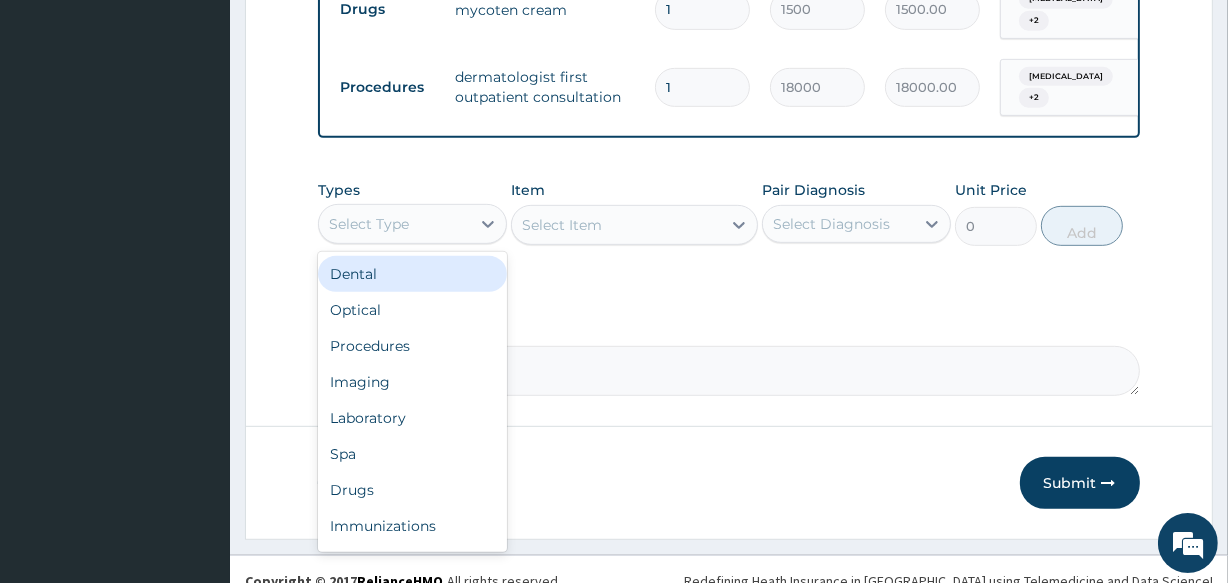 scroll, scrollTop: 920, scrollLeft: 0, axis: vertical 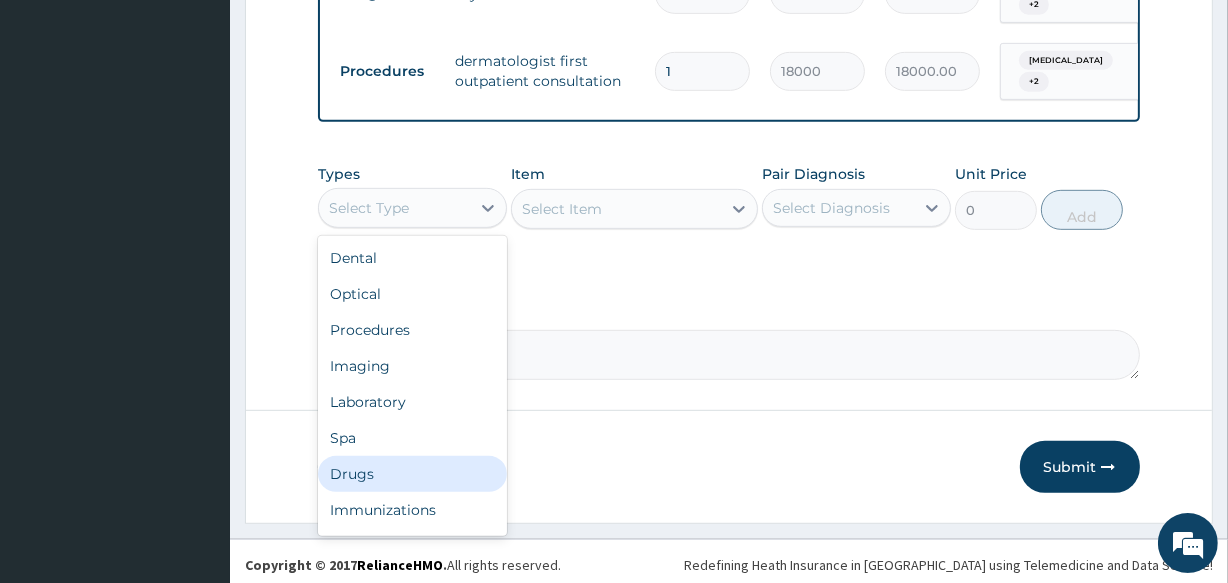 click on "Drugs" at bounding box center (412, 474) 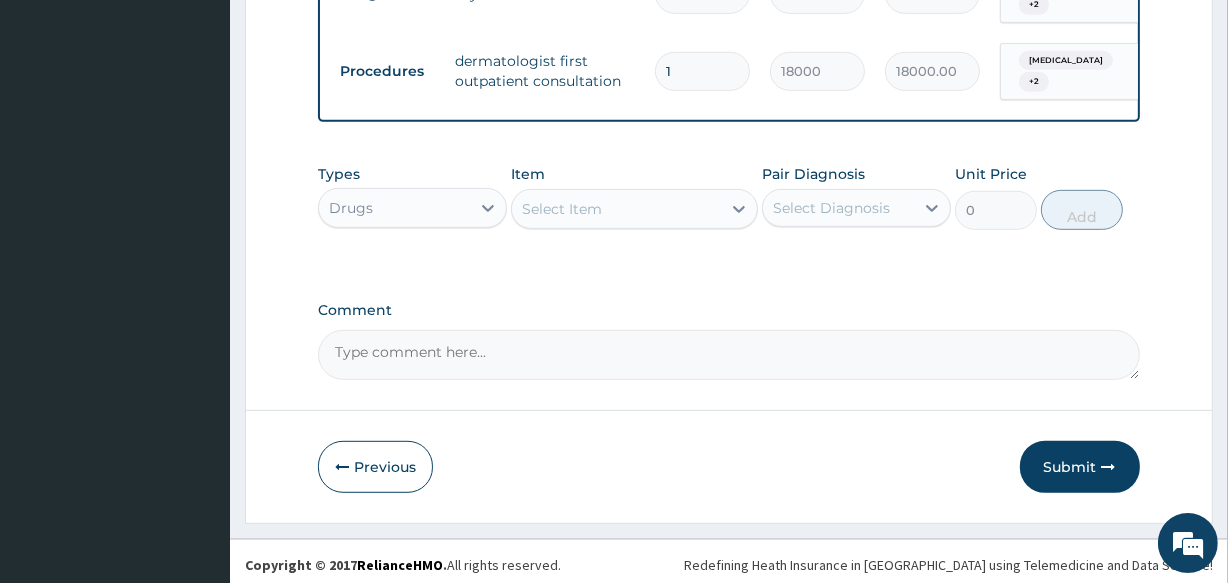 click on "Select Item" at bounding box center [562, 209] 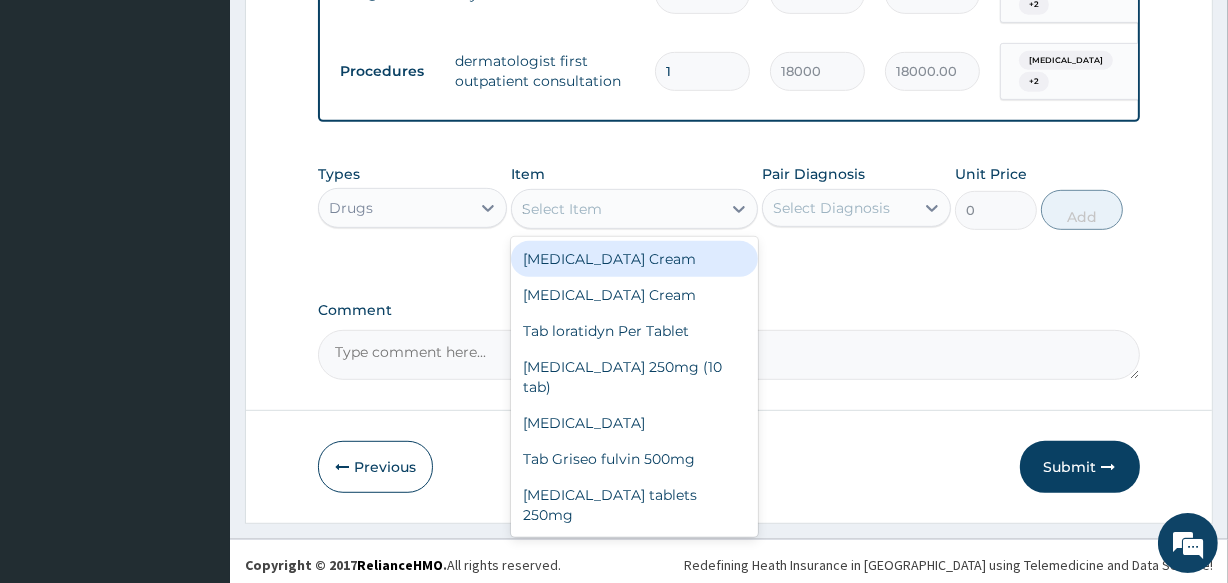 type on "SA" 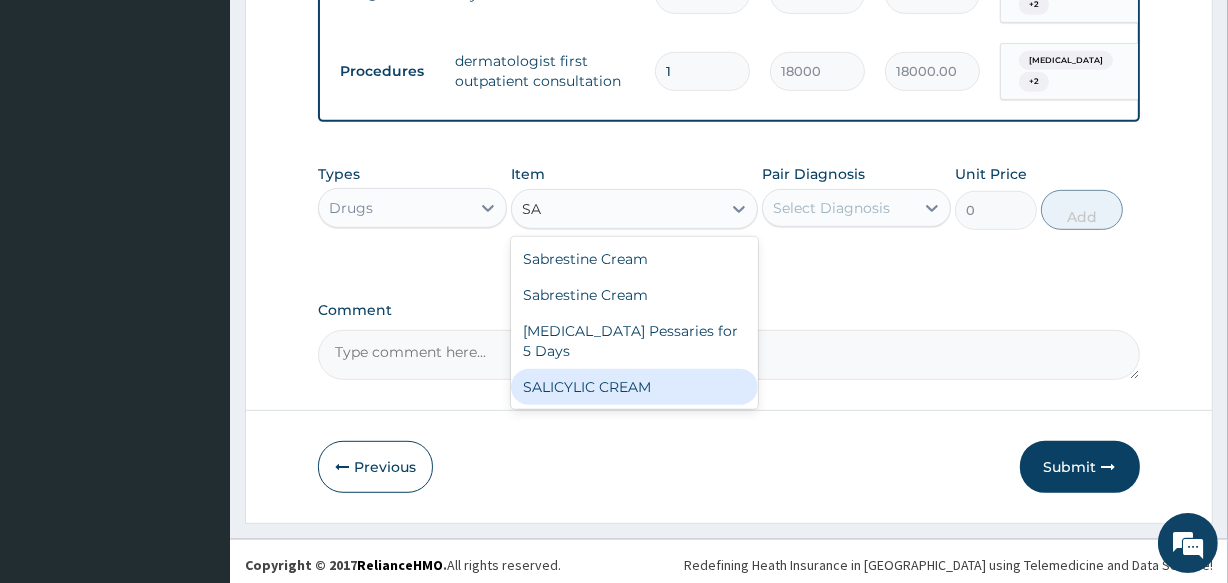 click on "SALICYLIC CREAM" at bounding box center [634, 387] 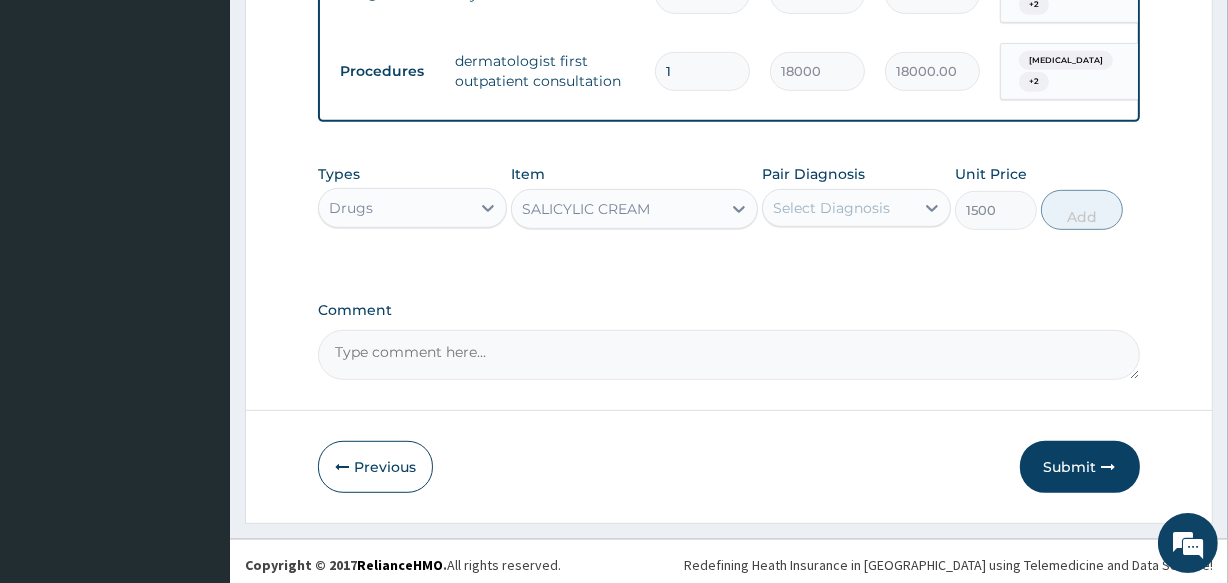 click on "Select Diagnosis" at bounding box center (831, 208) 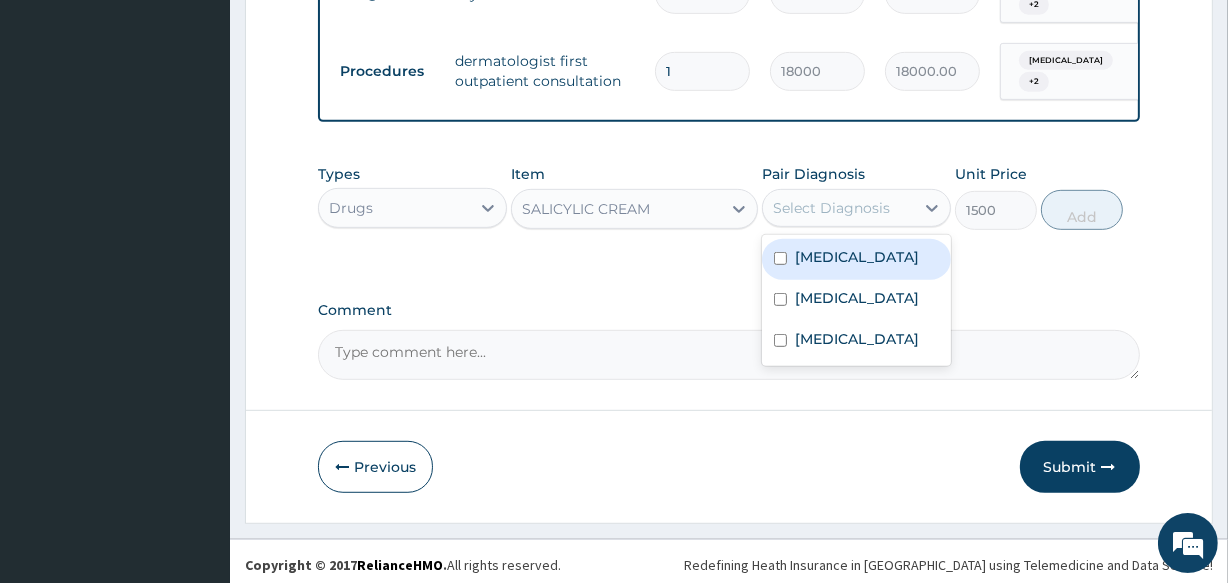 click at bounding box center (780, 258) 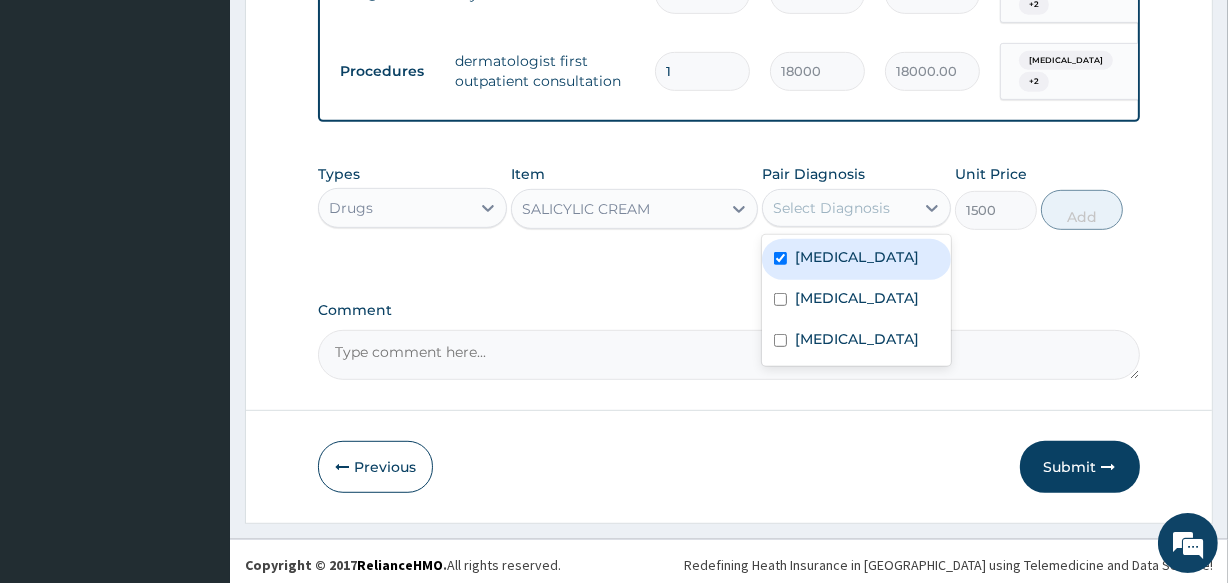 checkbox on "true" 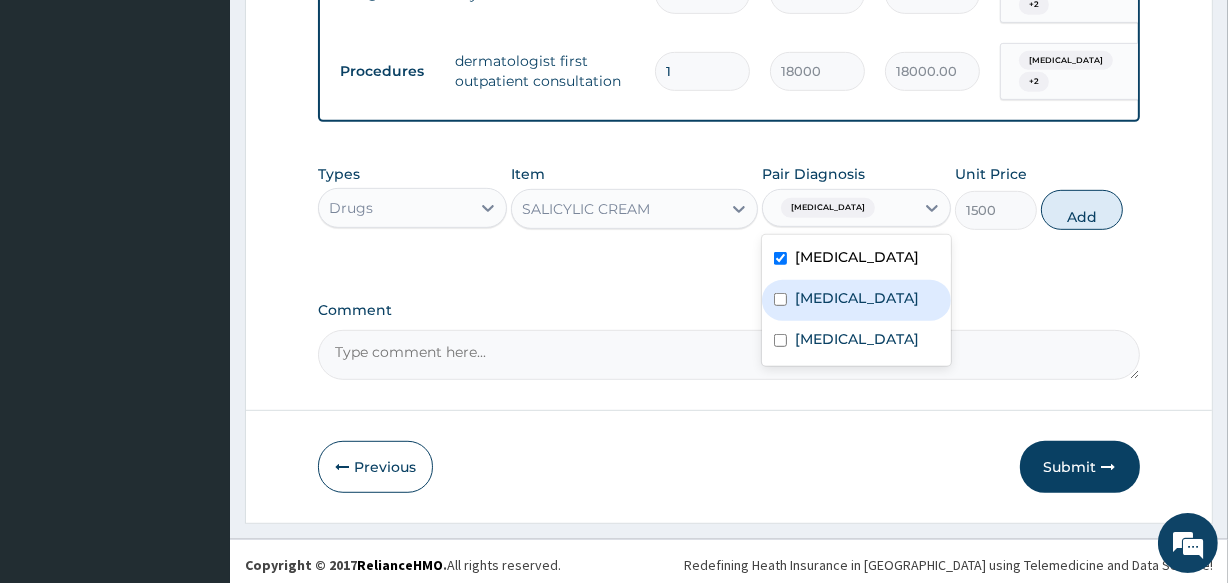 click at bounding box center [780, 299] 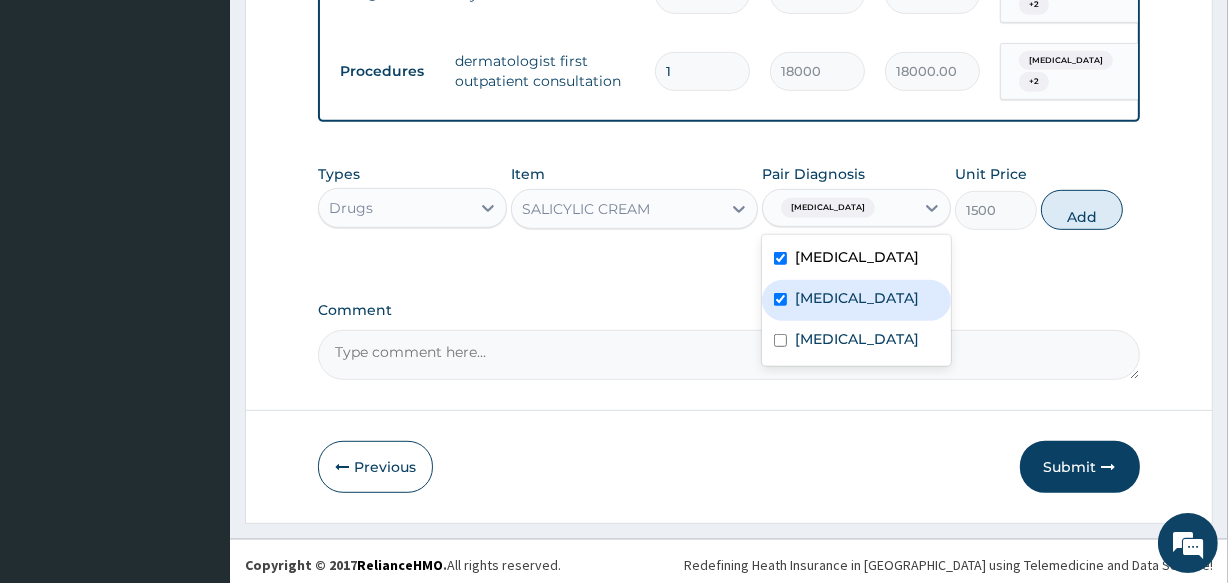 checkbox on "true" 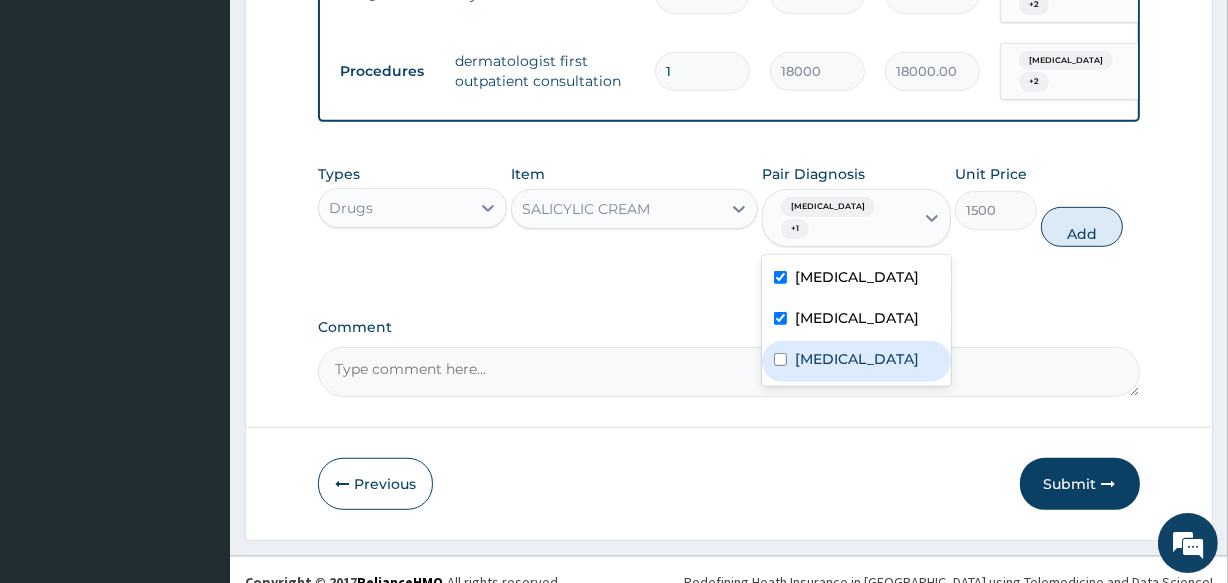 click at bounding box center [780, 359] 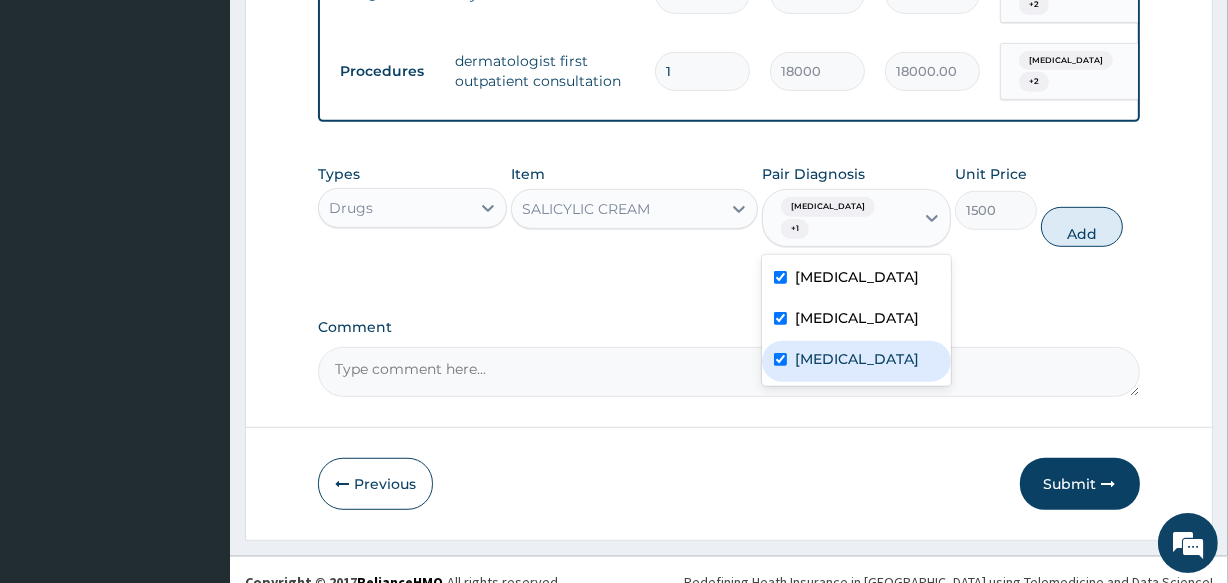 checkbox on "true" 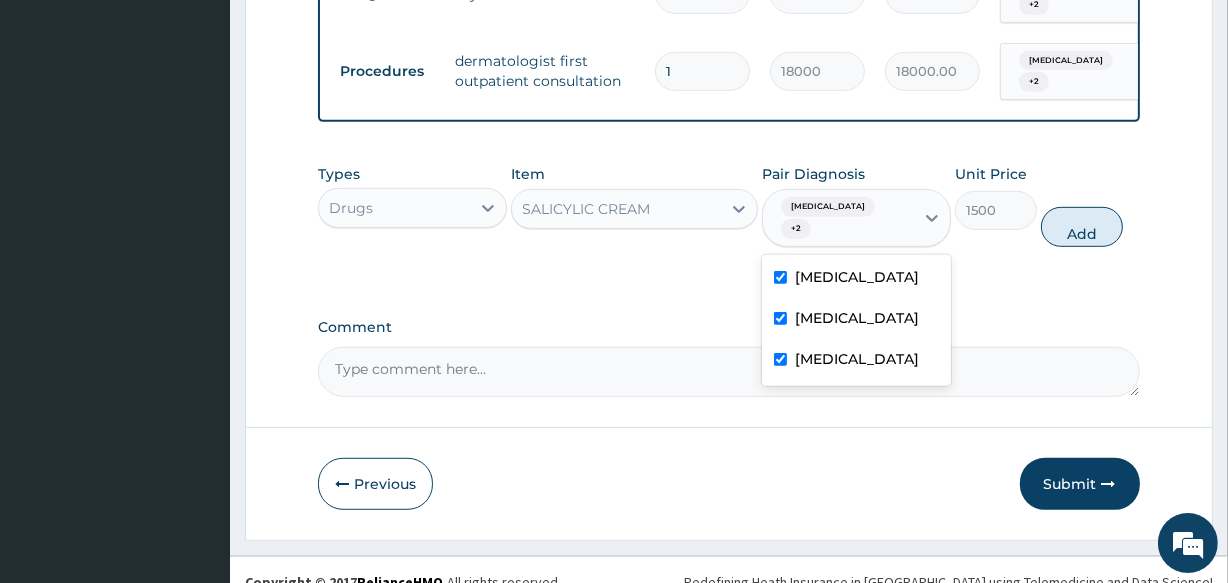 drag, startPoint x: 780, startPoint y: 384, endPoint x: 762, endPoint y: 378, distance: 18.973665 